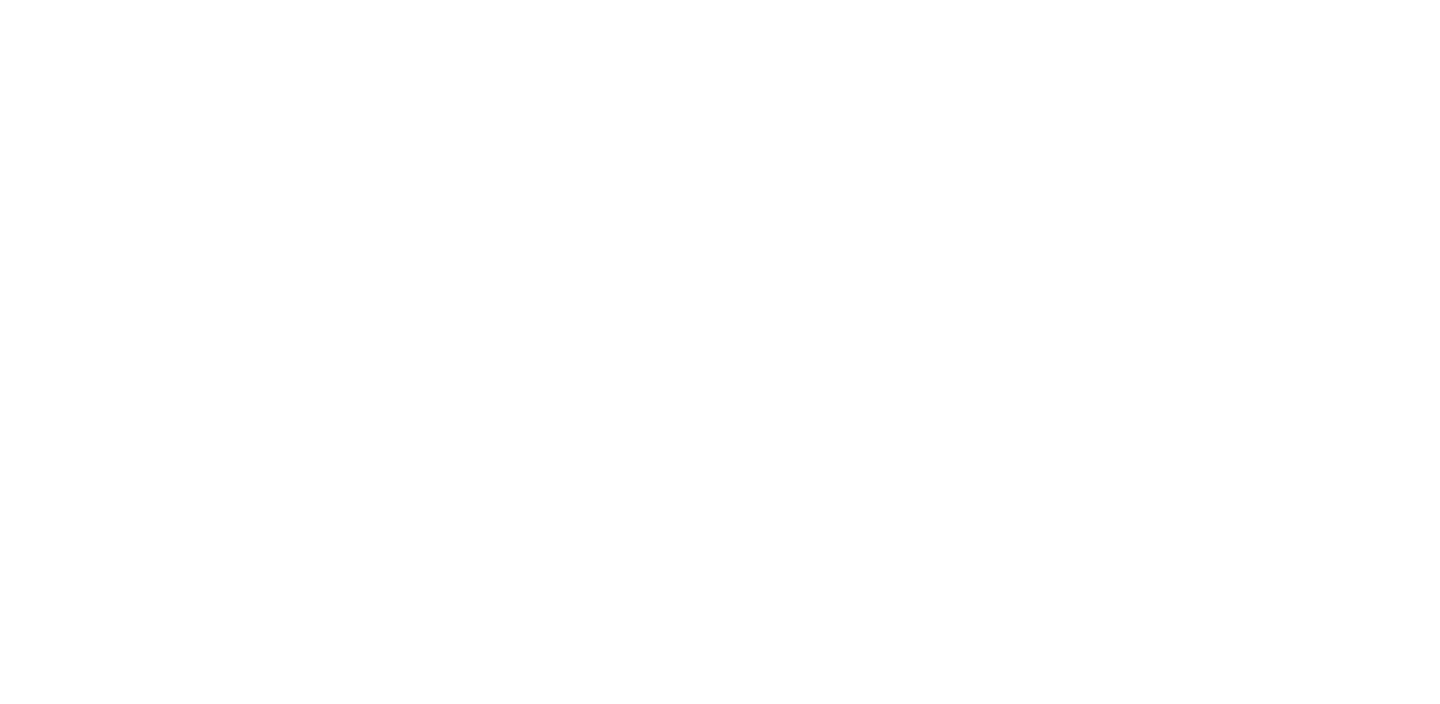 scroll, scrollTop: 0, scrollLeft: 0, axis: both 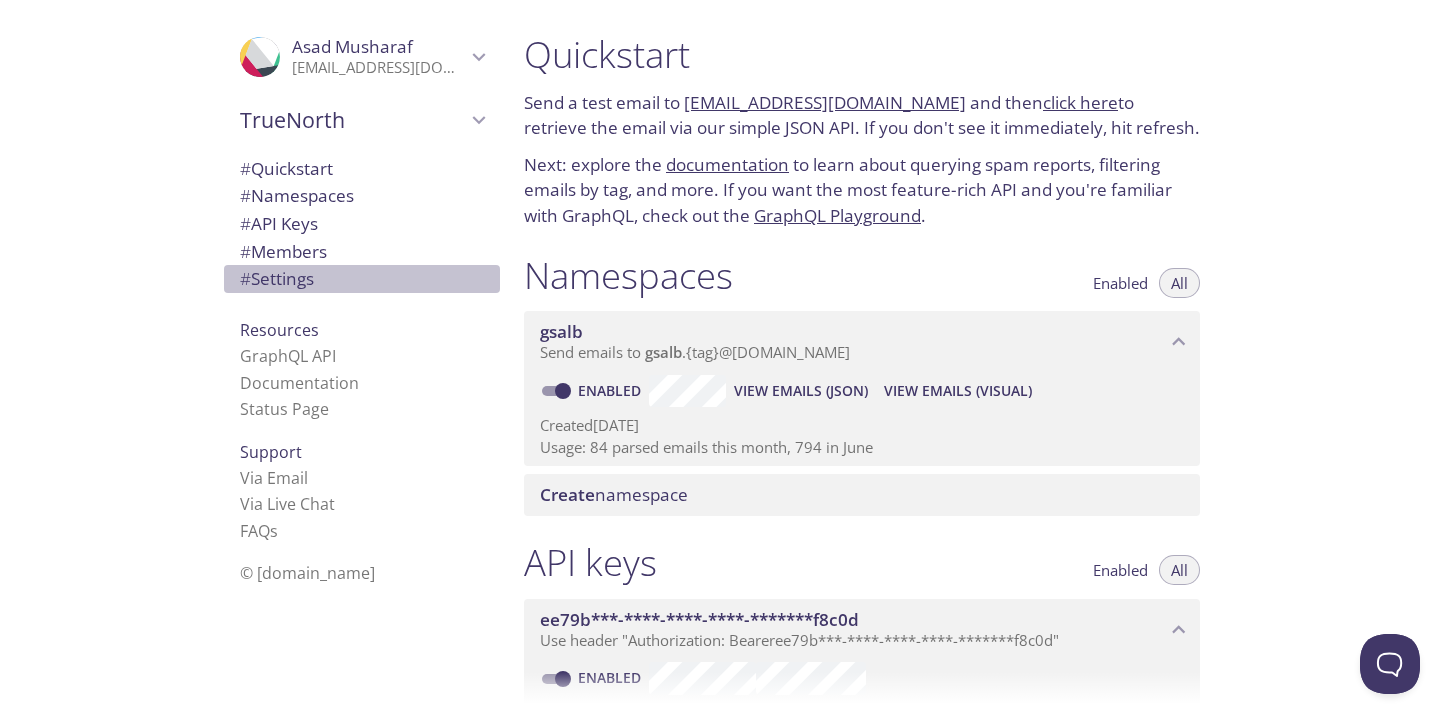 click on "#  Settings" at bounding box center [277, 278] 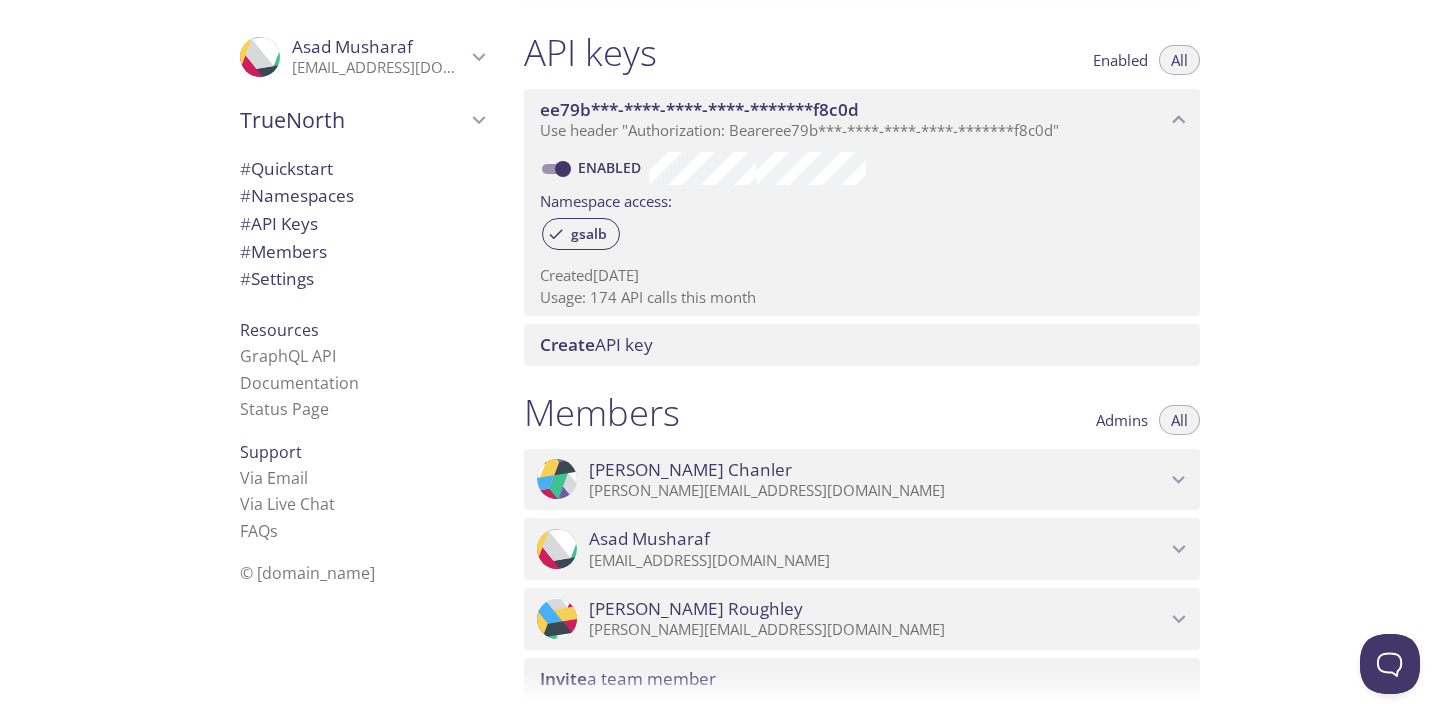 scroll, scrollTop: 0, scrollLeft: 0, axis: both 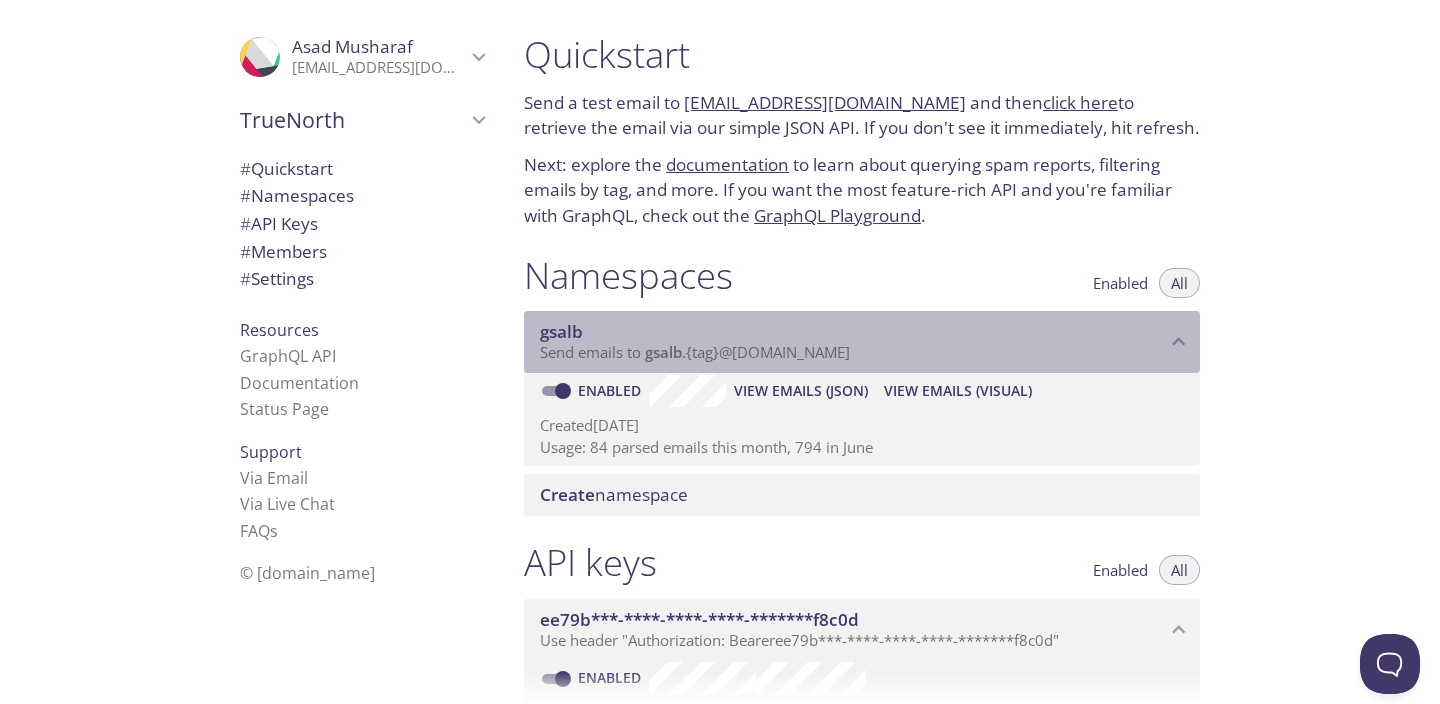 drag, startPoint x: 657, startPoint y: 358, endPoint x: 687, endPoint y: 359, distance: 30.016663 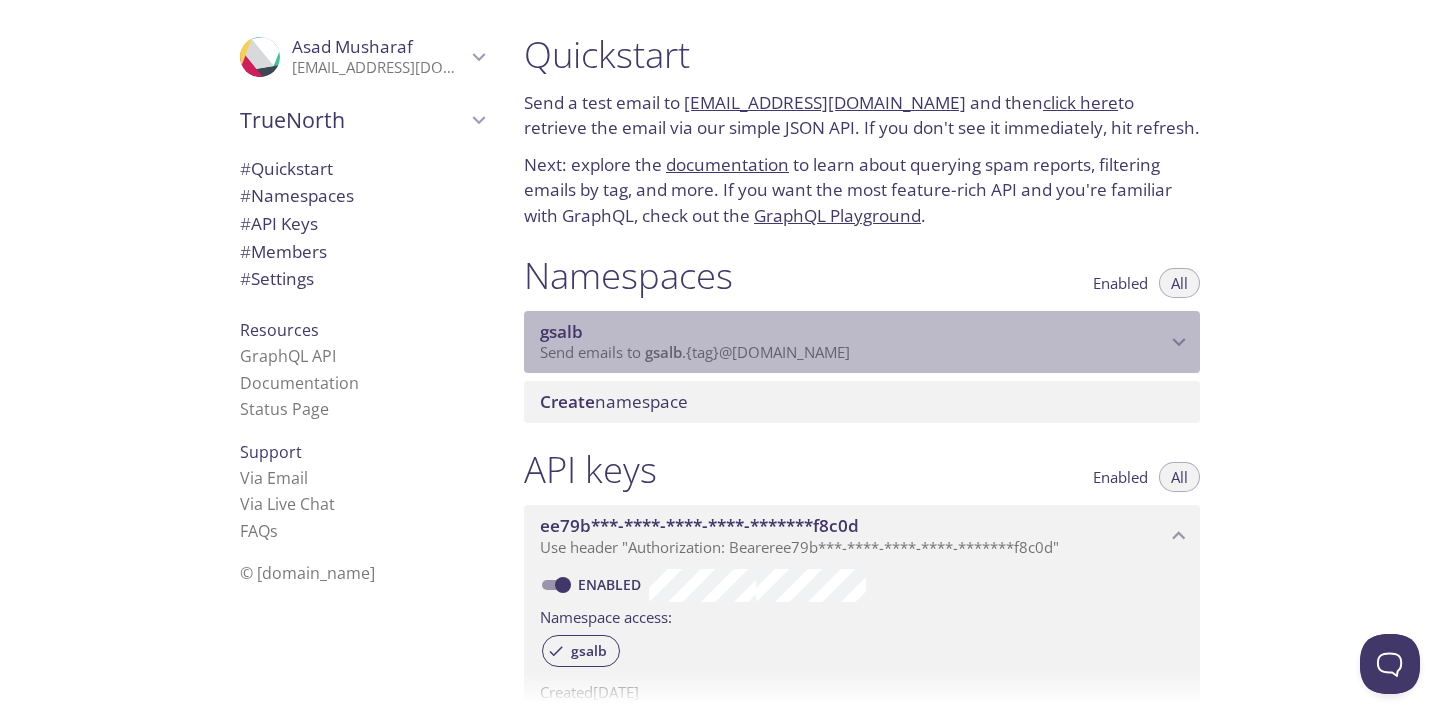 drag, startPoint x: 647, startPoint y: 354, endPoint x: 734, endPoint y: 357, distance: 87.05171 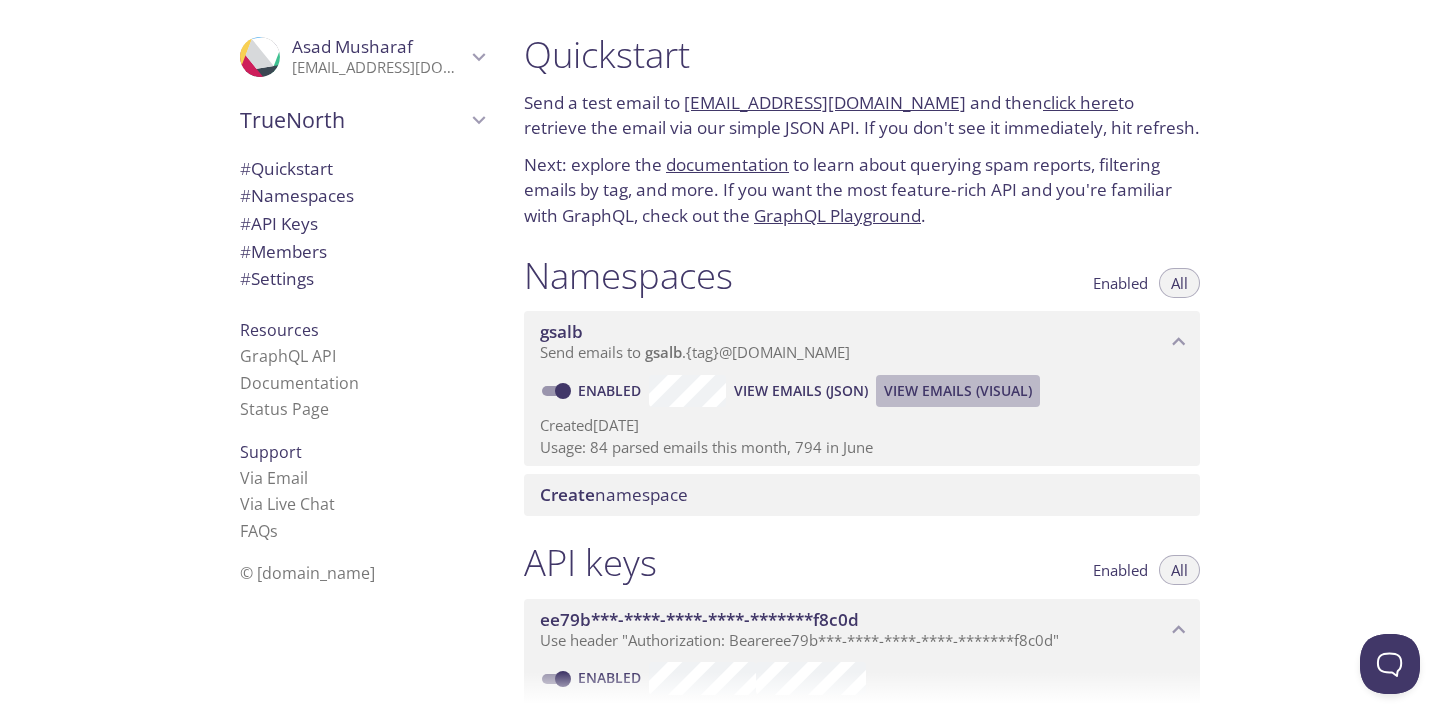 click on "View Emails (Visual)" at bounding box center [958, 391] 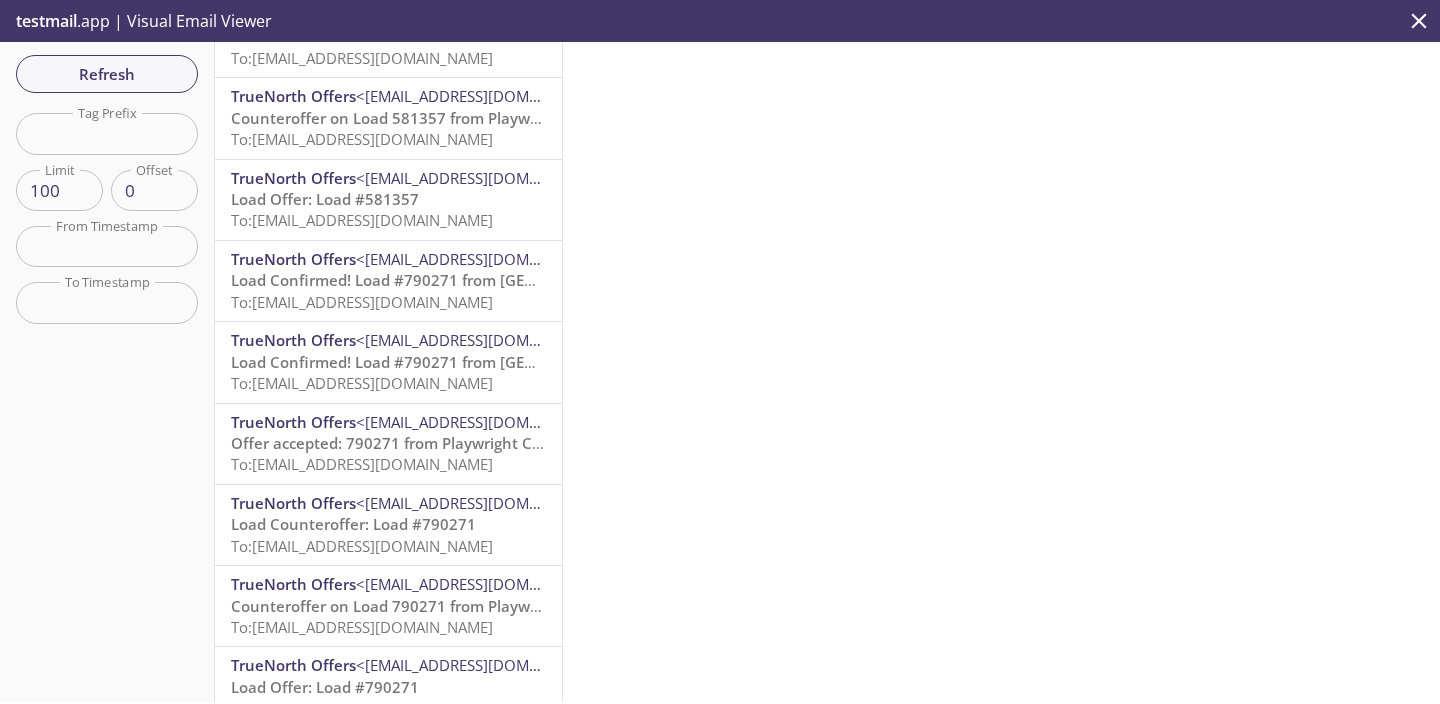 scroll, scrollTop: 229, scrollLeft: 0, axis: vertical 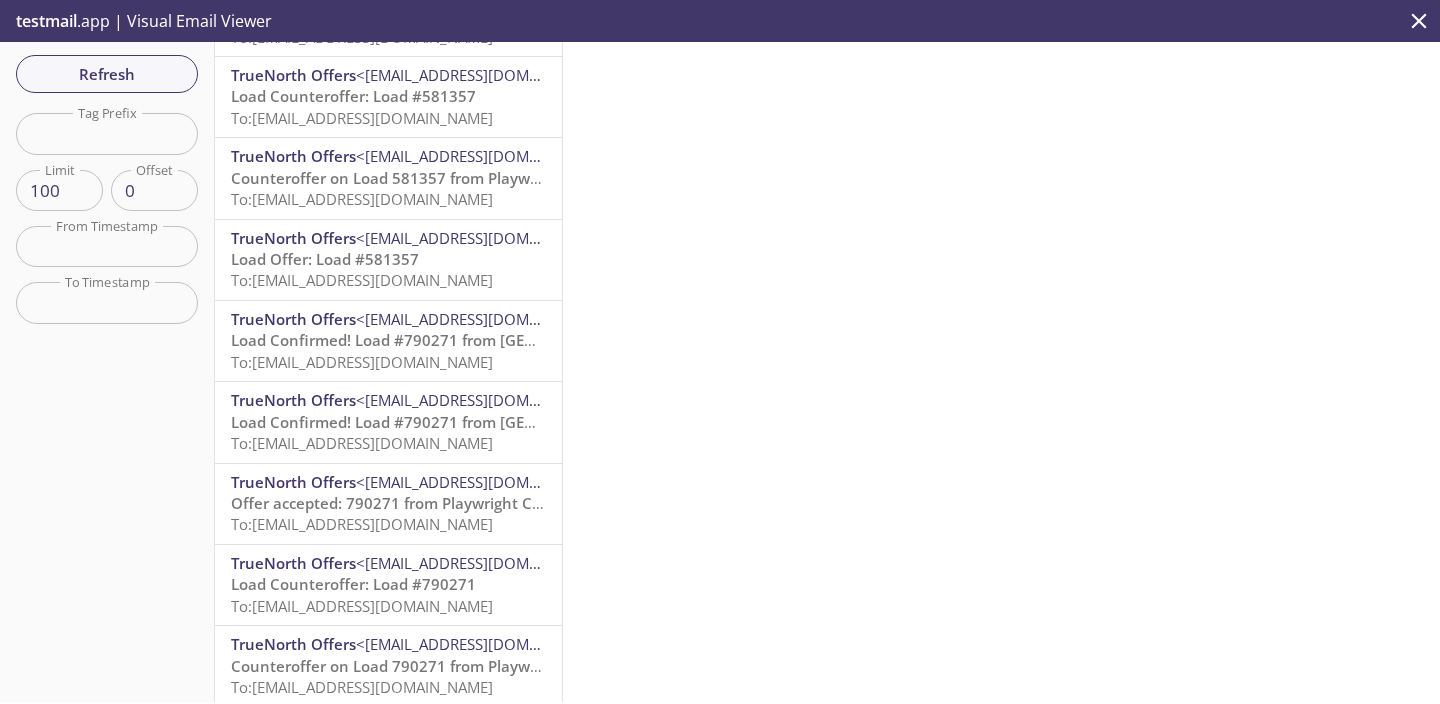 click on "Load Counteroffer: Load #581357" at bounding box center [353, 96] 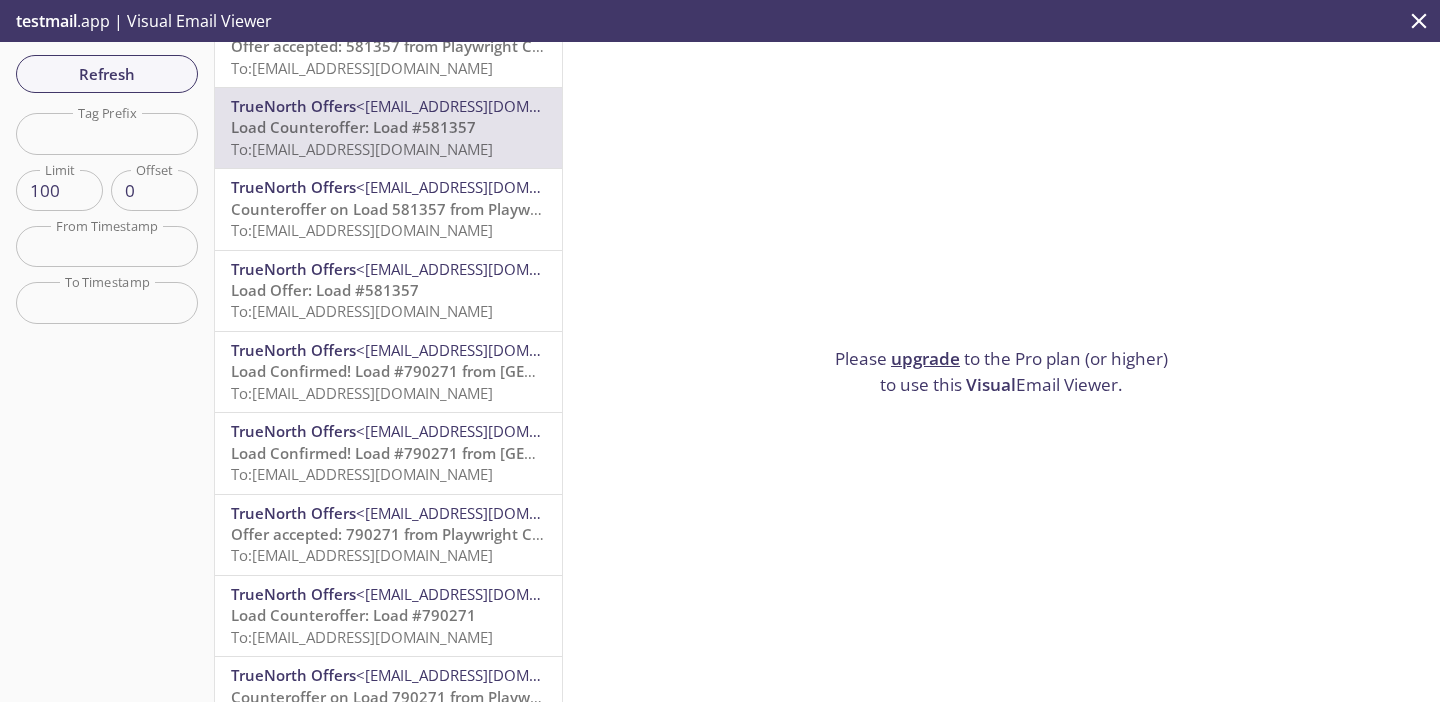 scroll, scrollTop: 156, scrollLeft: 0, axis: vertical 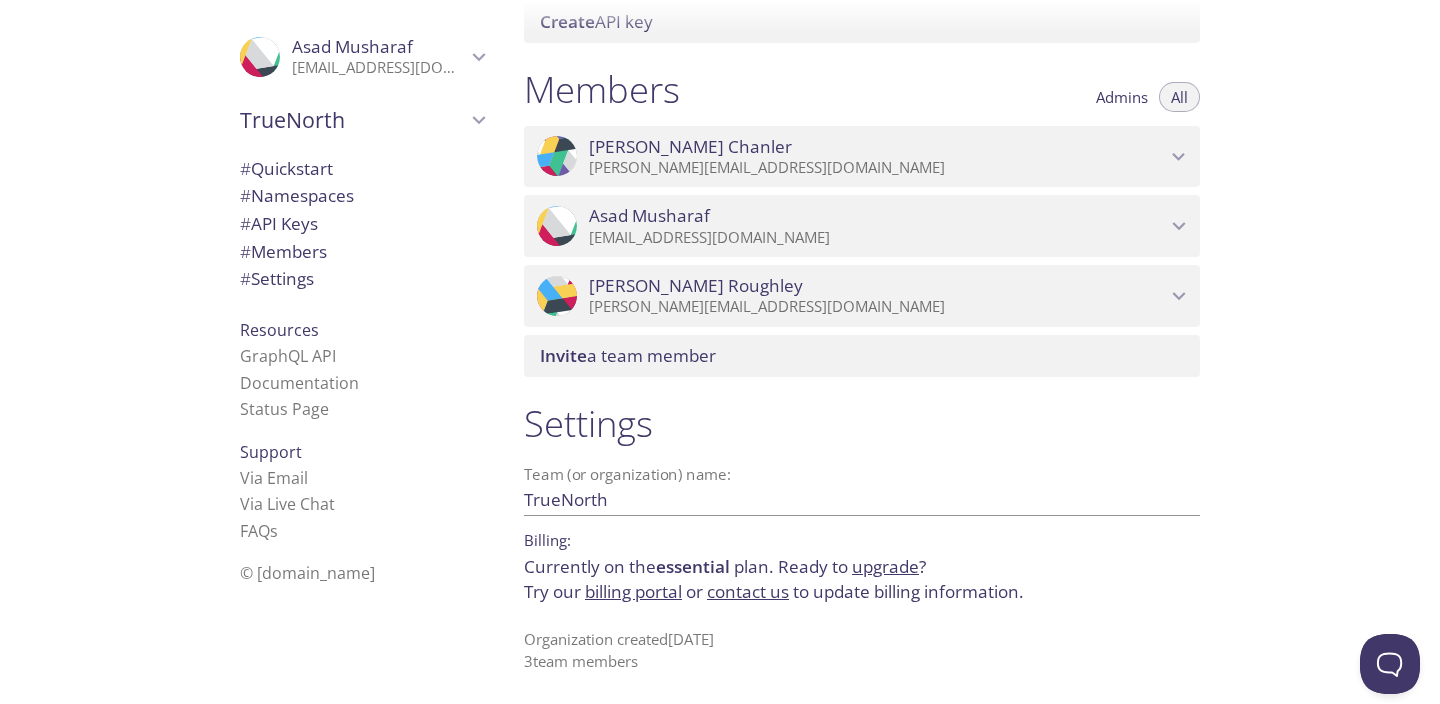 click 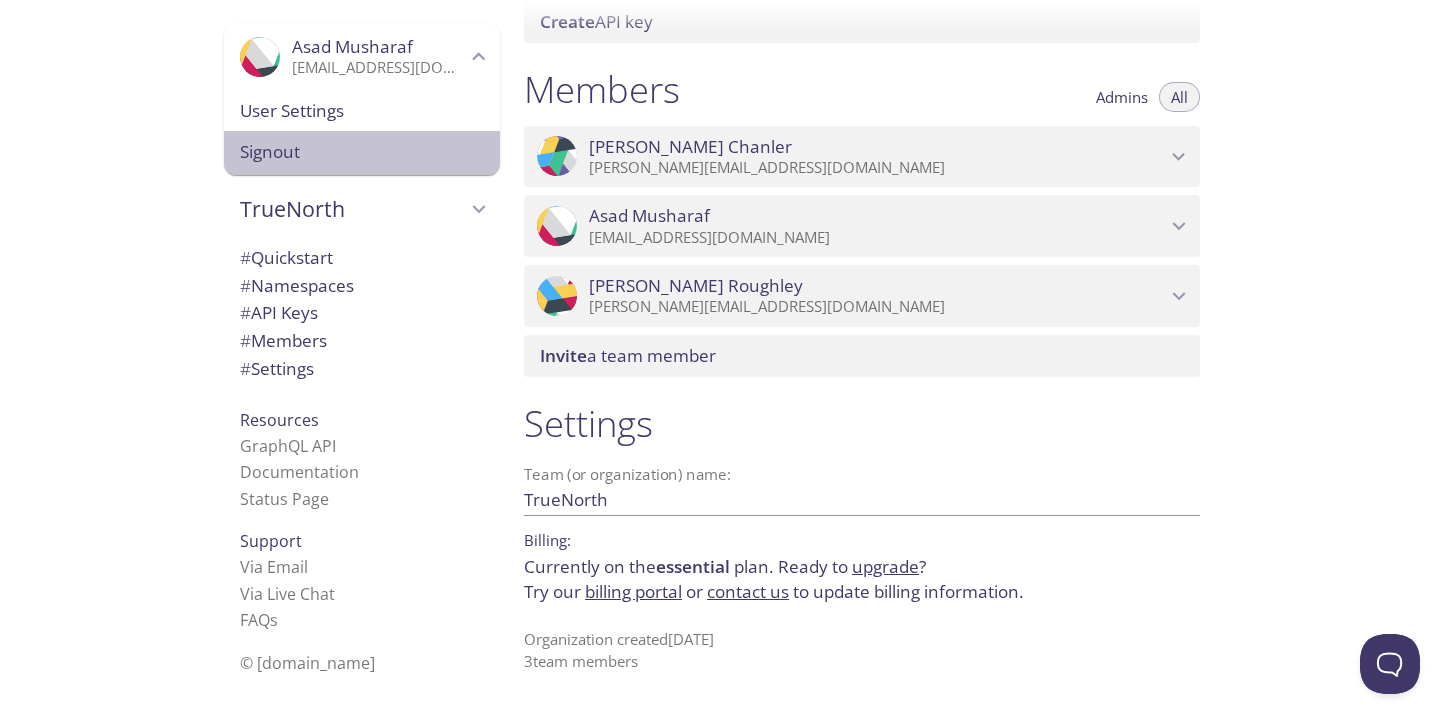 click on "Signout" at bounding box center (362, 152) 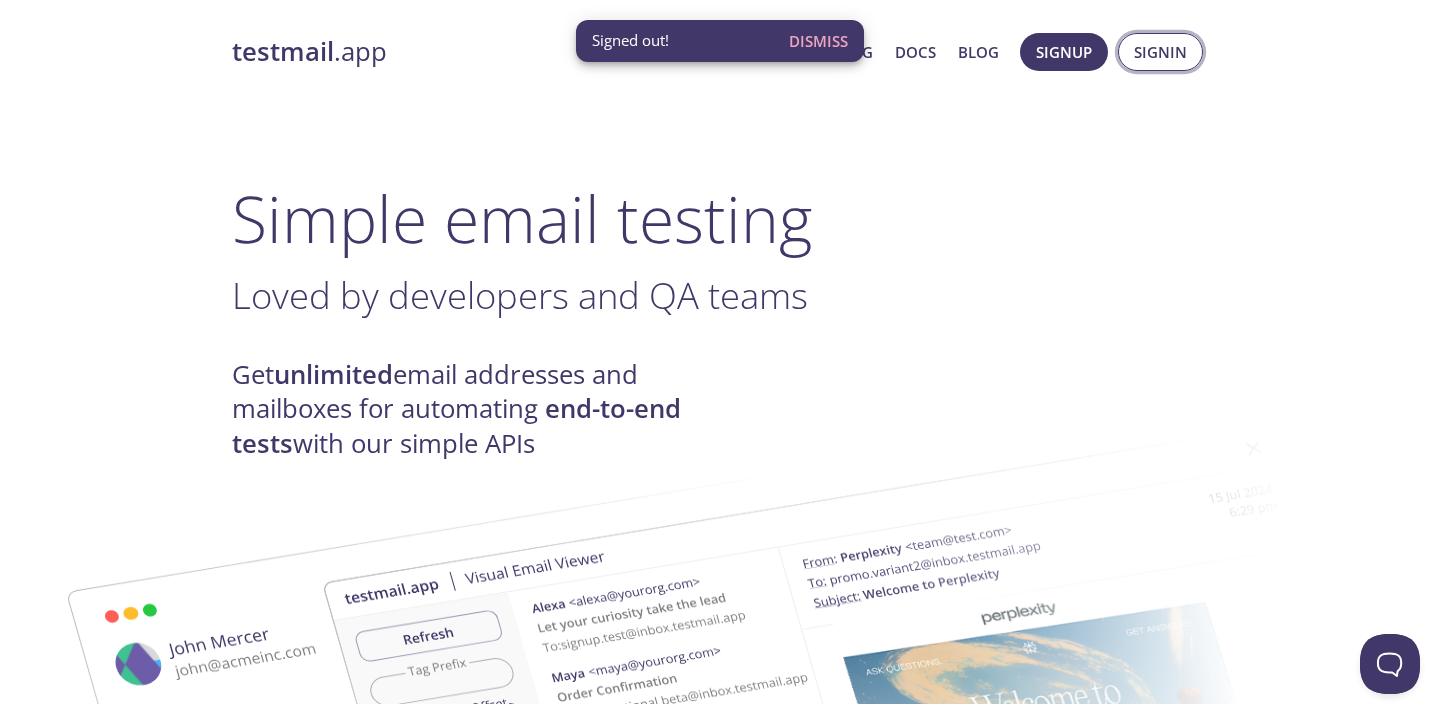 click on "Signin" at bounding box center (1160, 52) 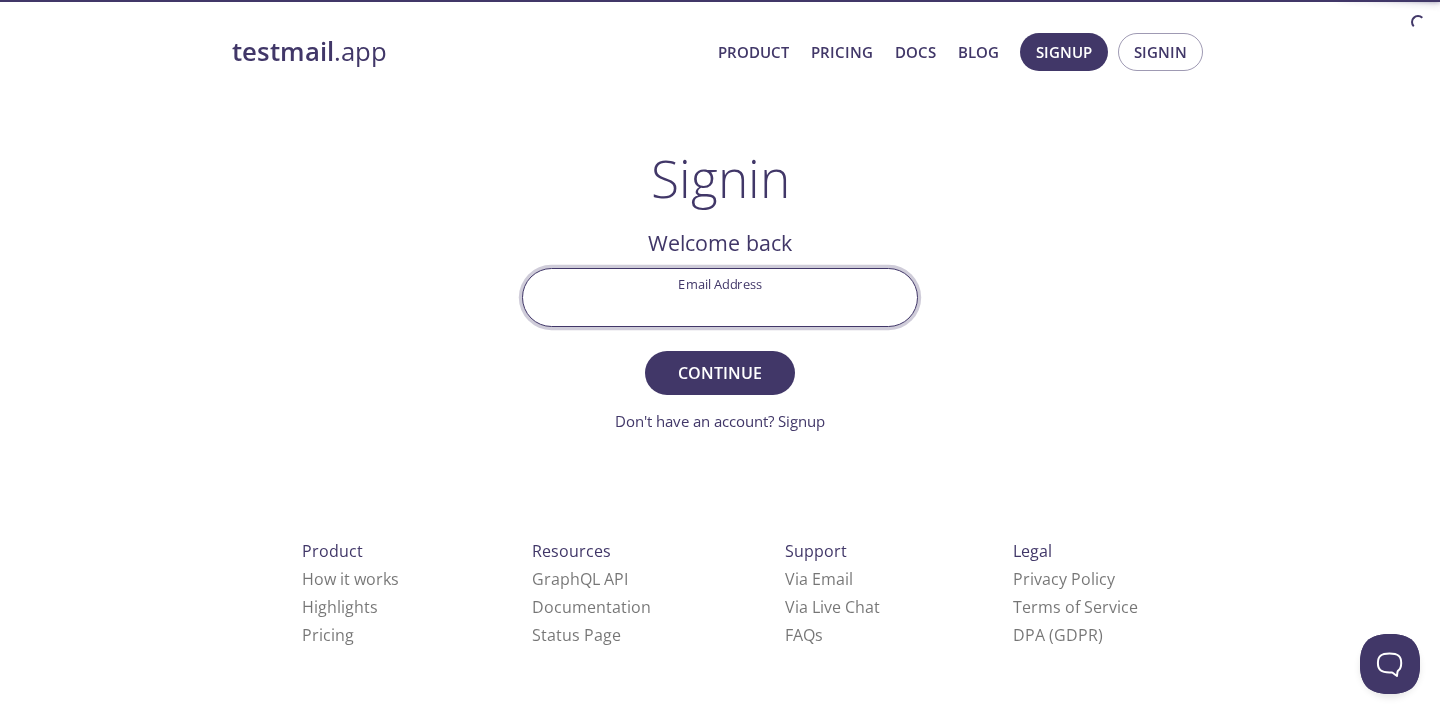 click on "Email Address" at bounding box center [720, 297] 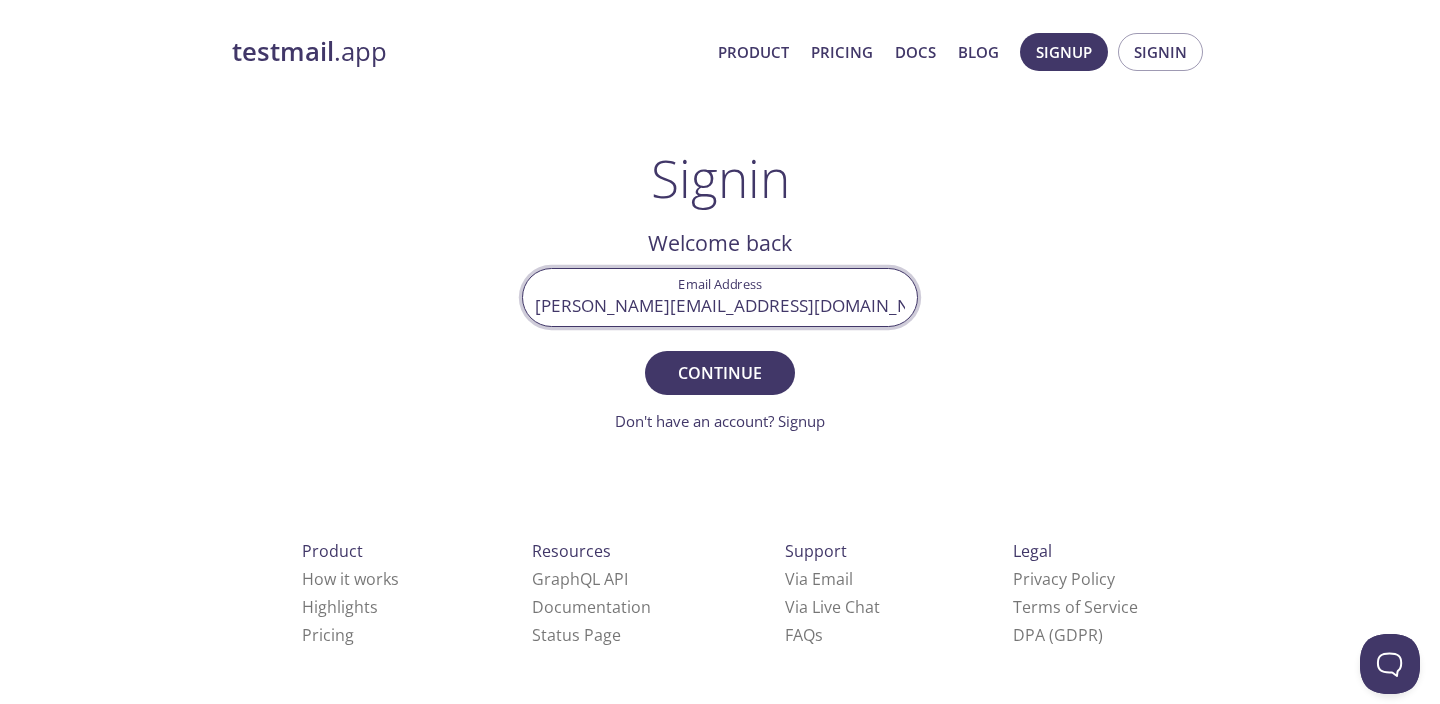 type on "[PERSON_NAME][EMAIL_ADDRESS][DOMAIN_NAME]" 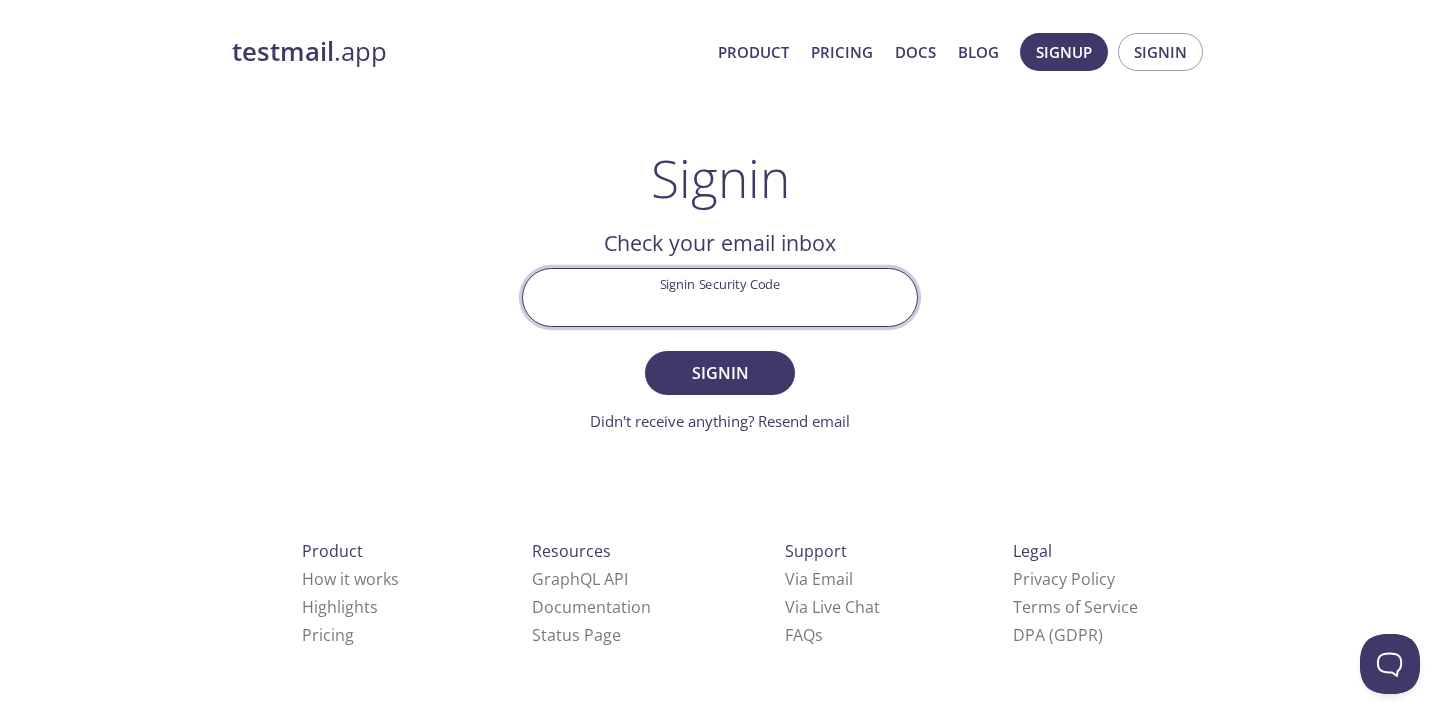 click on "Signin Security Code" at bounding box center (720, 297) 